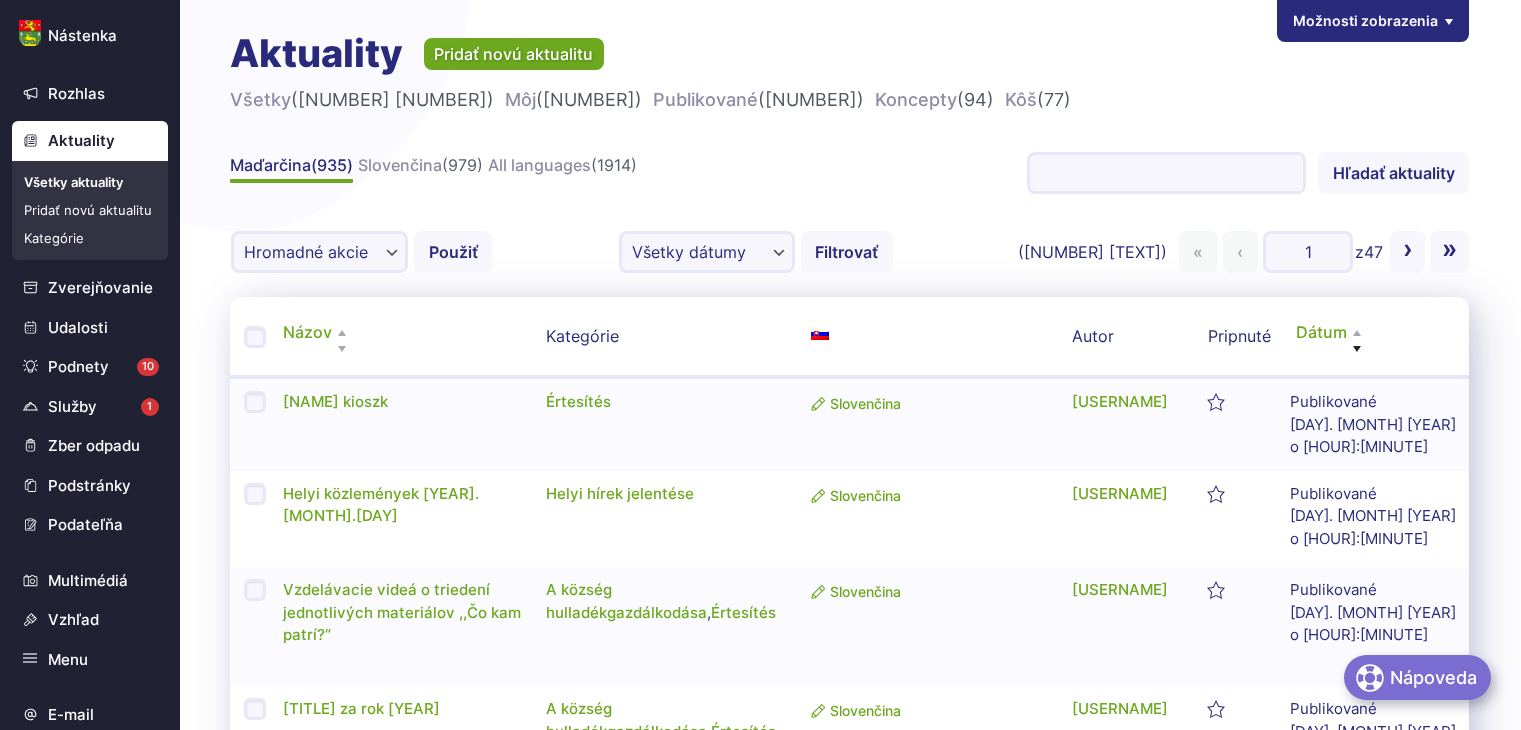 scroll, scrollTop: 0, scrollLeft: 0, axis: both 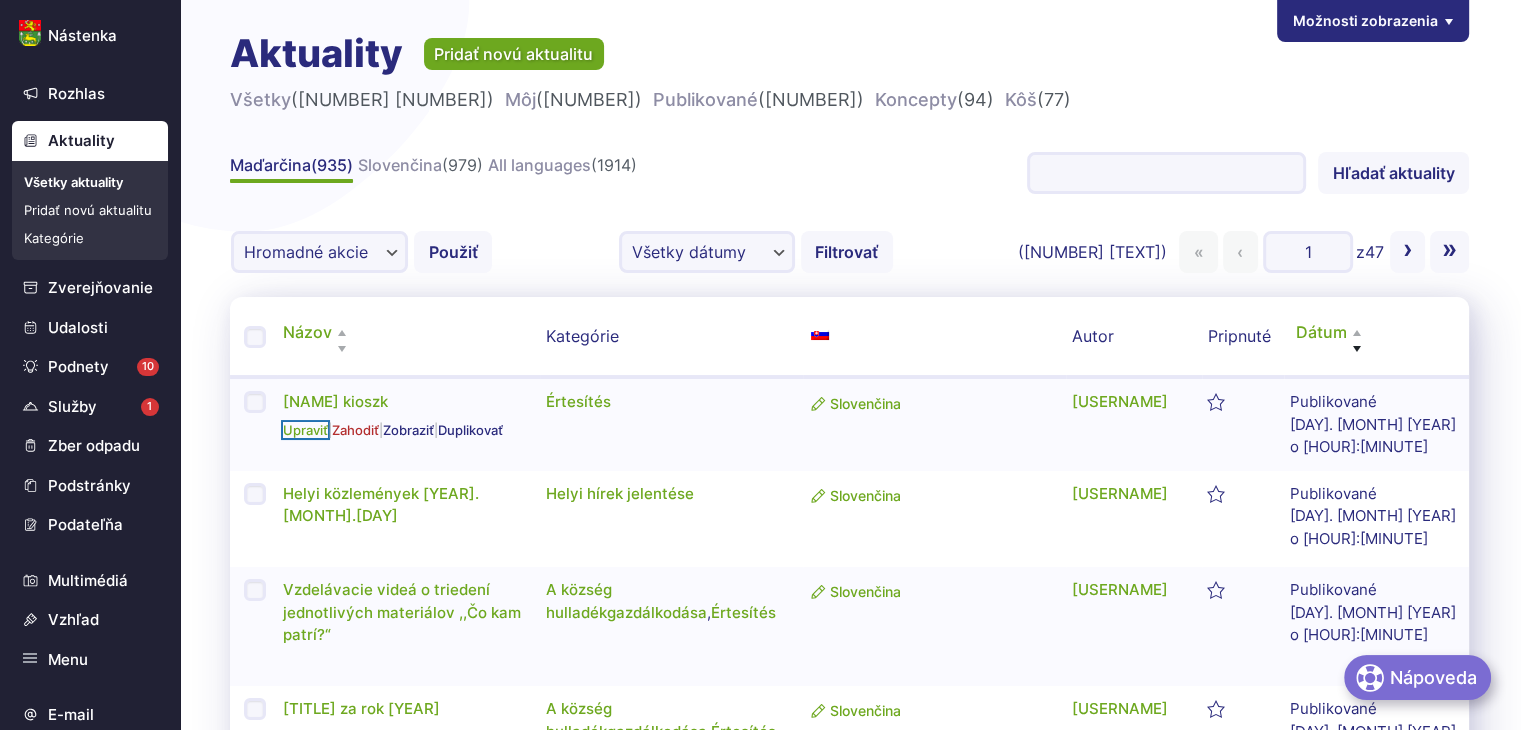 click on "Upraviť" at bounding box center [305, 430] 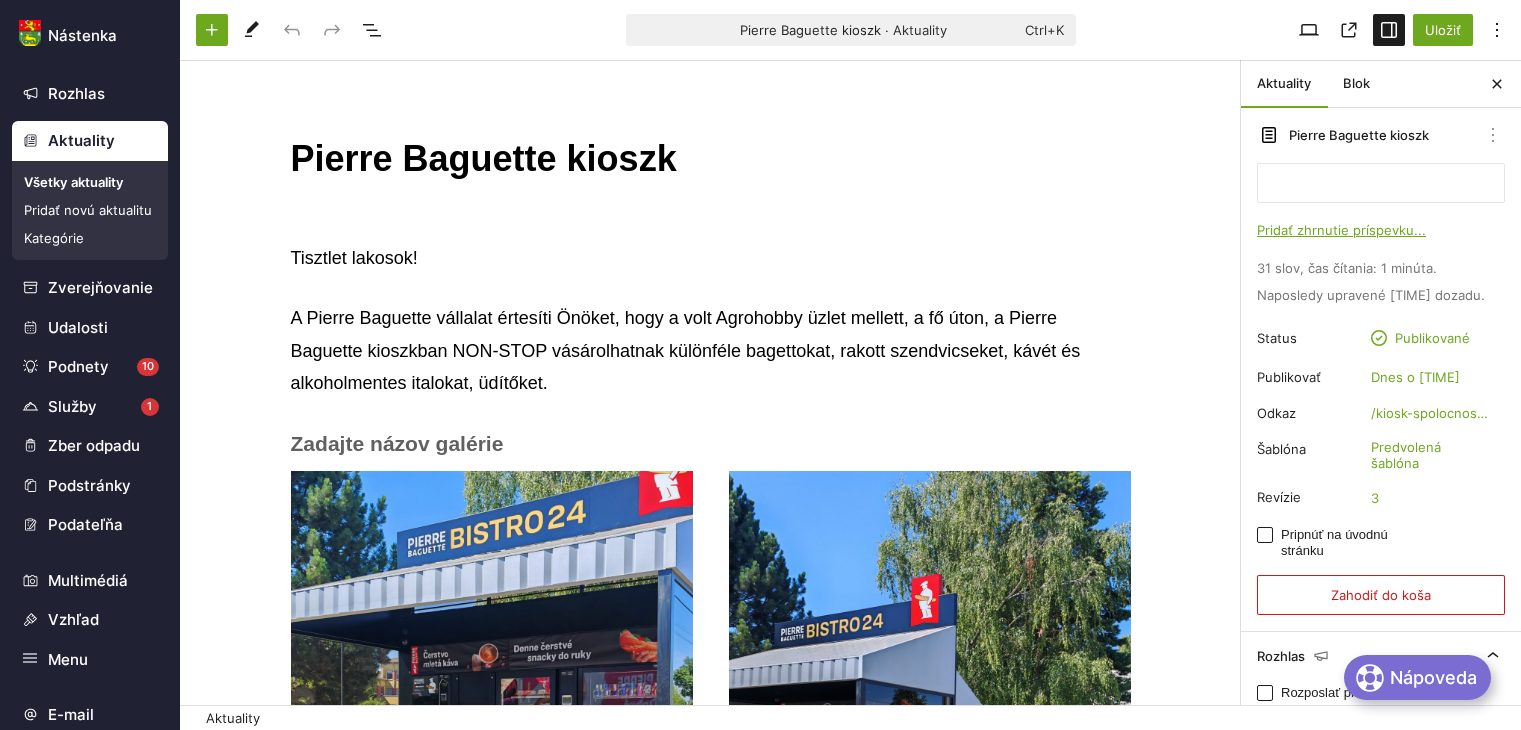 scroll, scrollTop: 0, scrollLeft: 0, axis: both 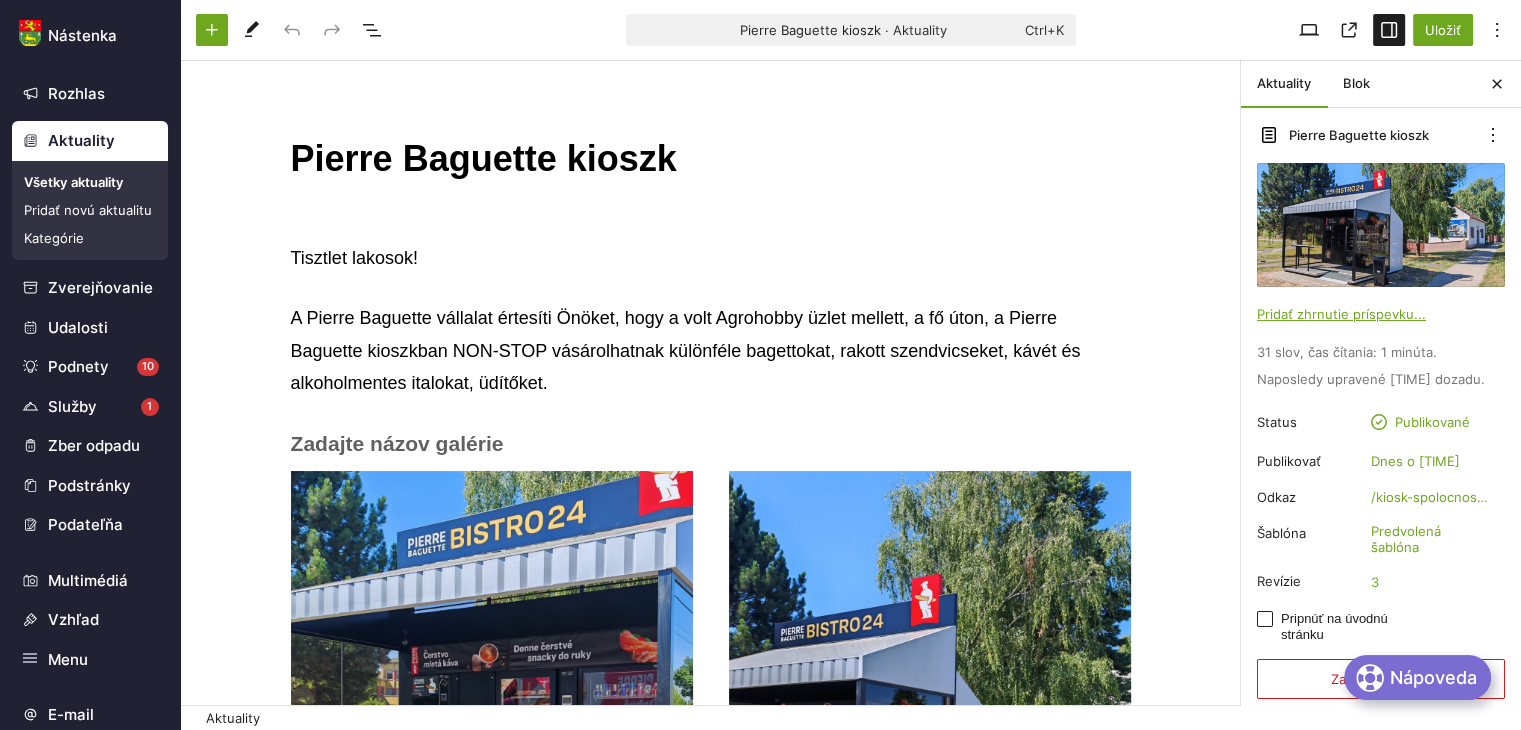 click on "A Pierre Baguette vállalat értesíti Önöket, hogy a volt Agrohobby üzlet mellett, a fő úton, a Pierre Baguette kioszkban NON-STOP vásárolhatnak különféle bagettokat, rakott szendvicseket, kávét és alkoholmentes italokat, üdítőket." at bounding box center [711, 350] 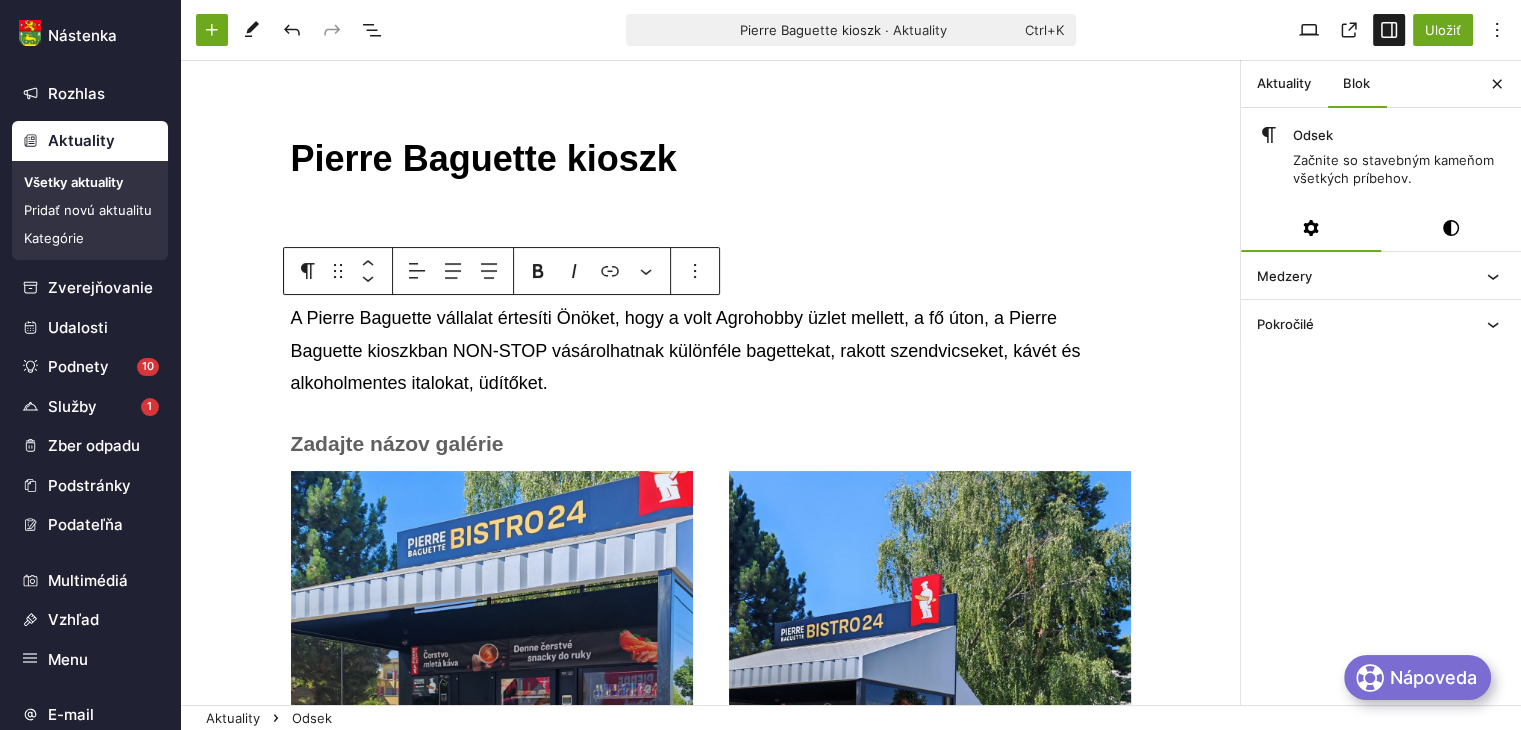 click on "A Pierre Baguette vállalat értesíti Önöket, hogy a volt Agrohobby üzlet mellett, a fő úton, a Pierre Baguette kioszkban NON-STOP vásárolhatnak különféle bagettekat, rakott szendvicseket, kávét és alkoholmentes italokat, üdítőket." at bounding box center [711, 350] 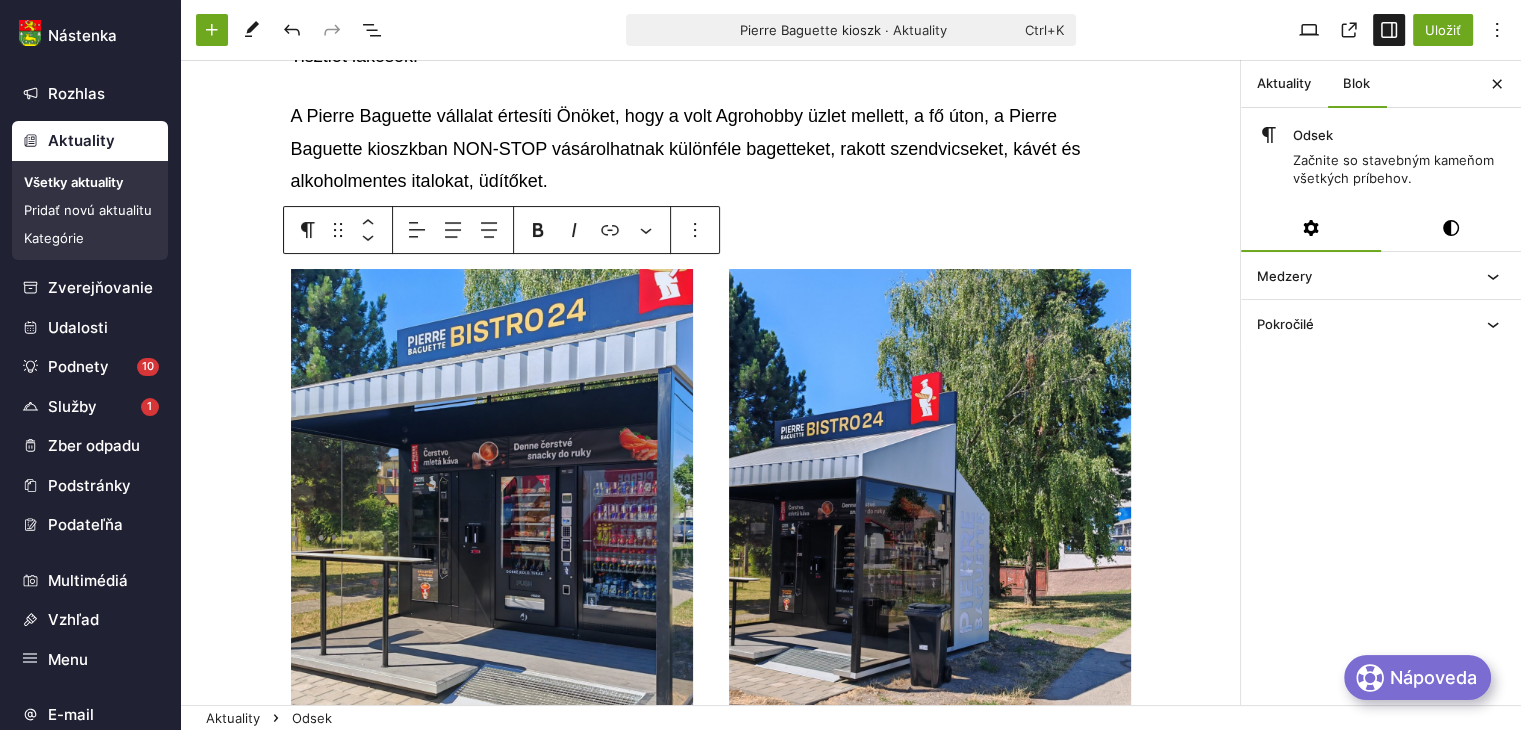 scroll, scrollTop: 0, scrollLeft: 0, axis: both 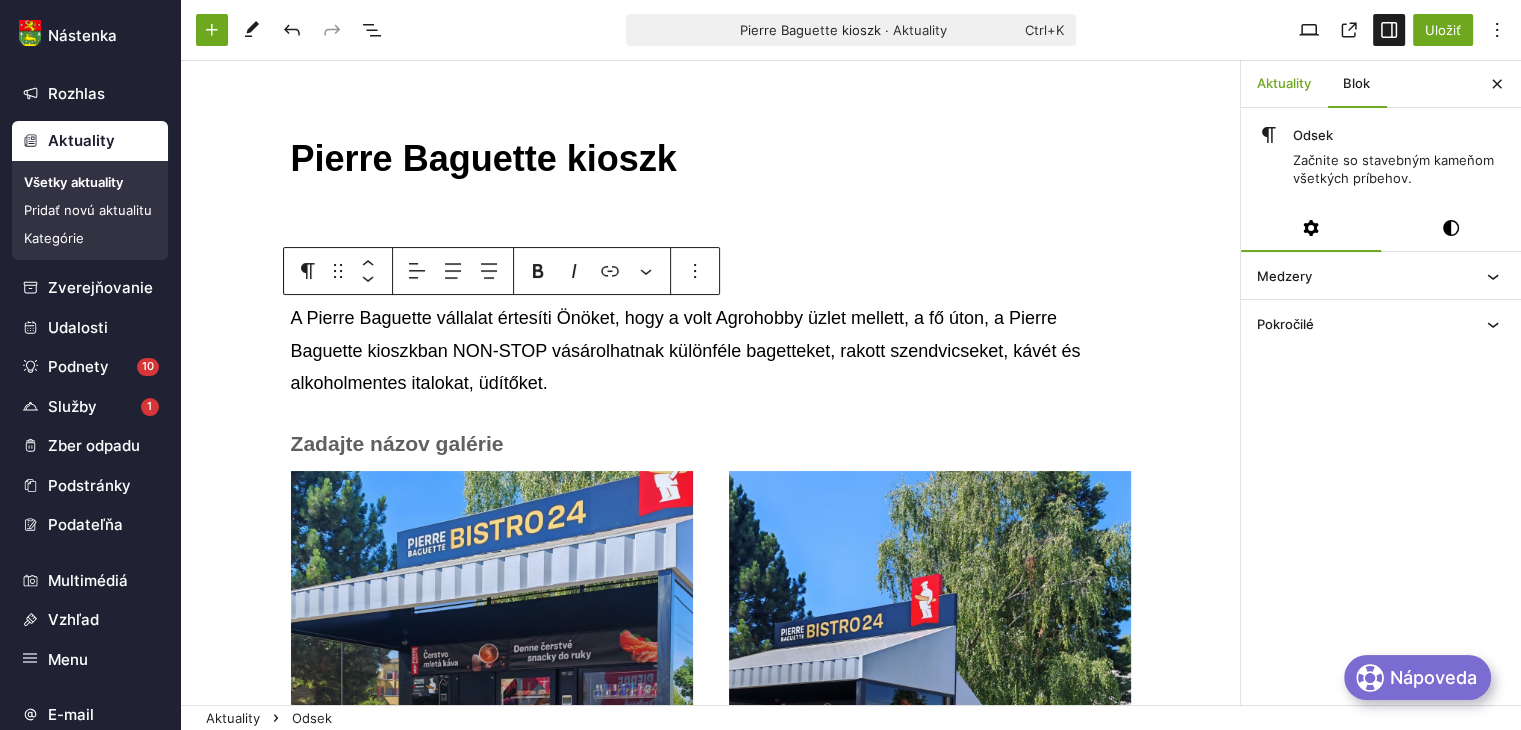 click on "Aktuality" at bounding box center (1284, 84) 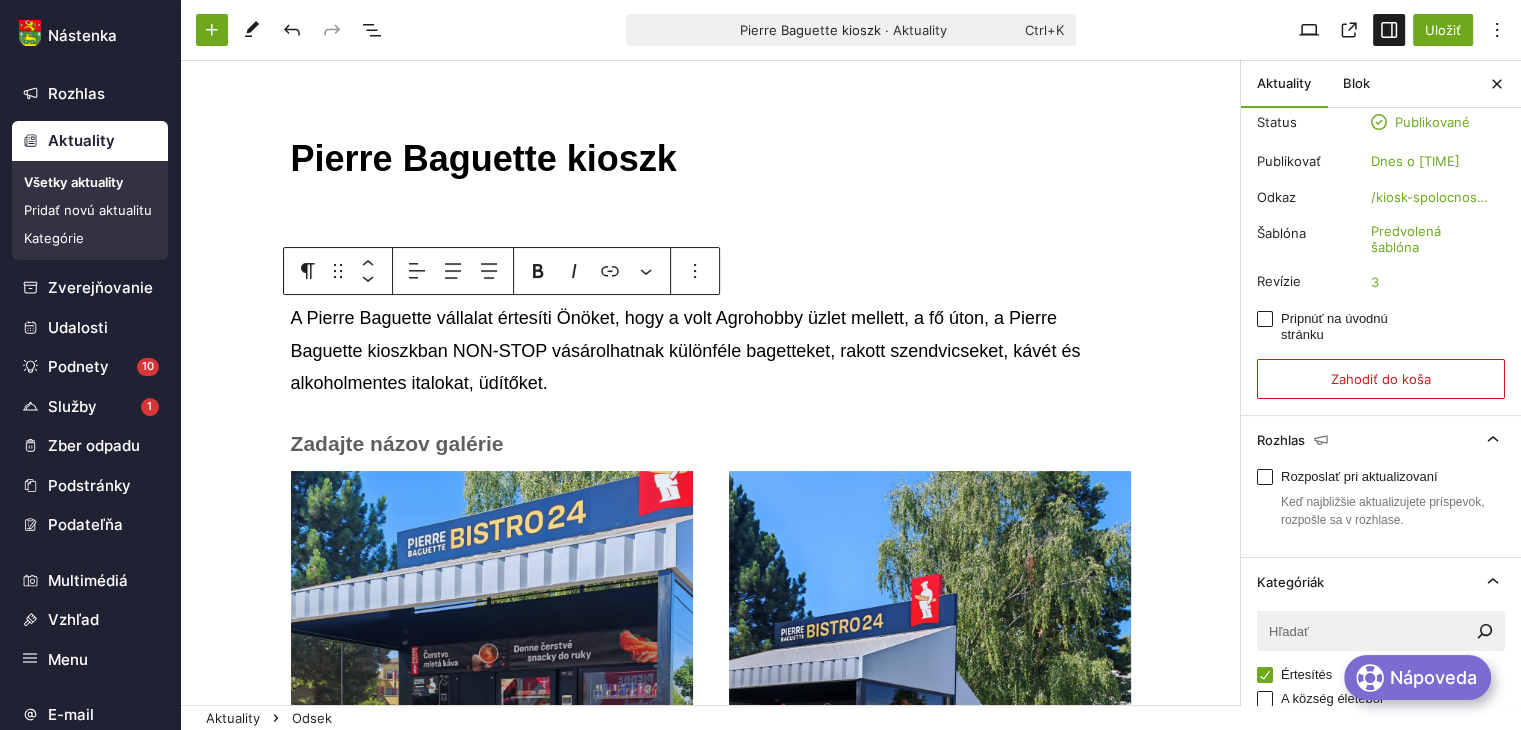 scroll, scrollTop: 400, scrollLeft: 0, axis: vertical 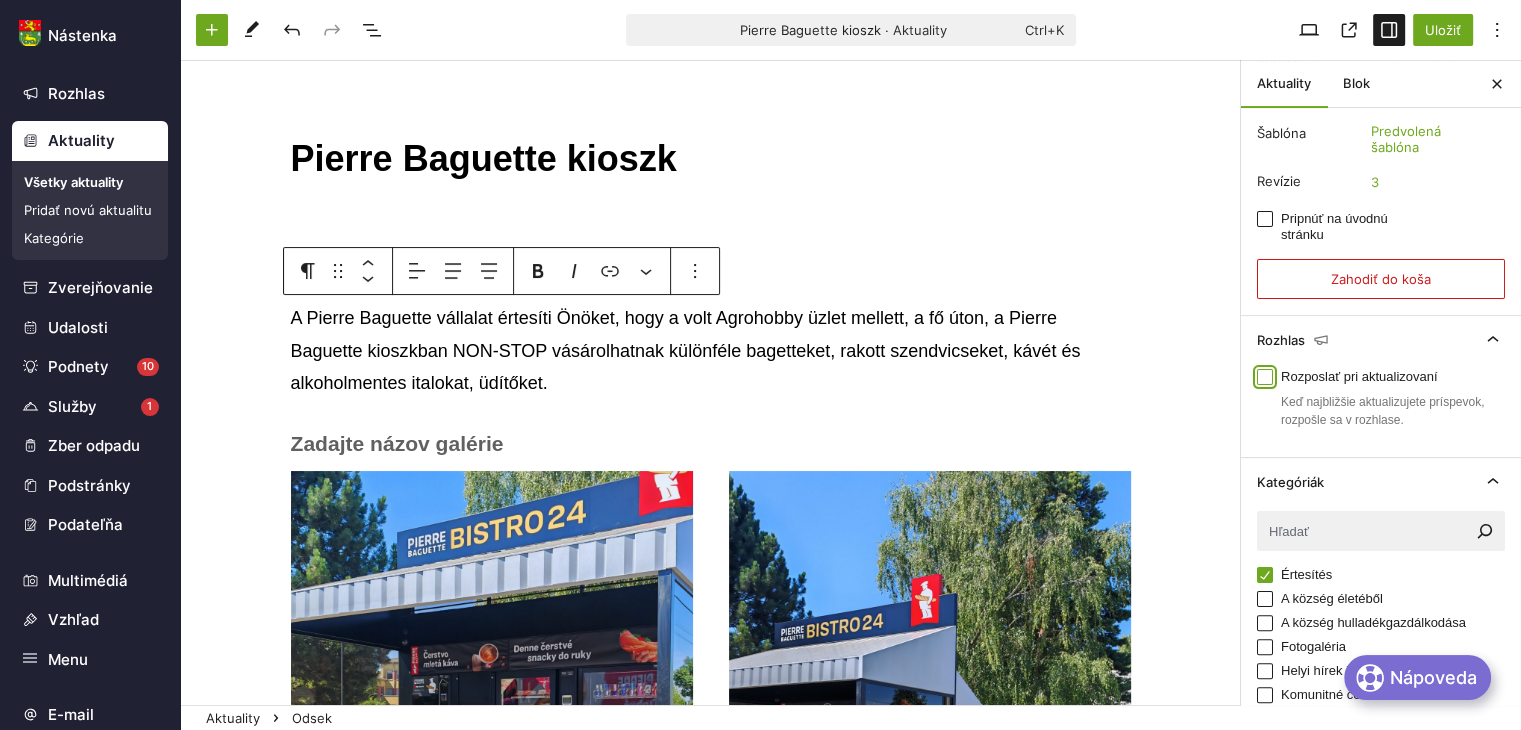 click on "Rozposlať pri aktualizovaní" at bounding box center [1265, 377] 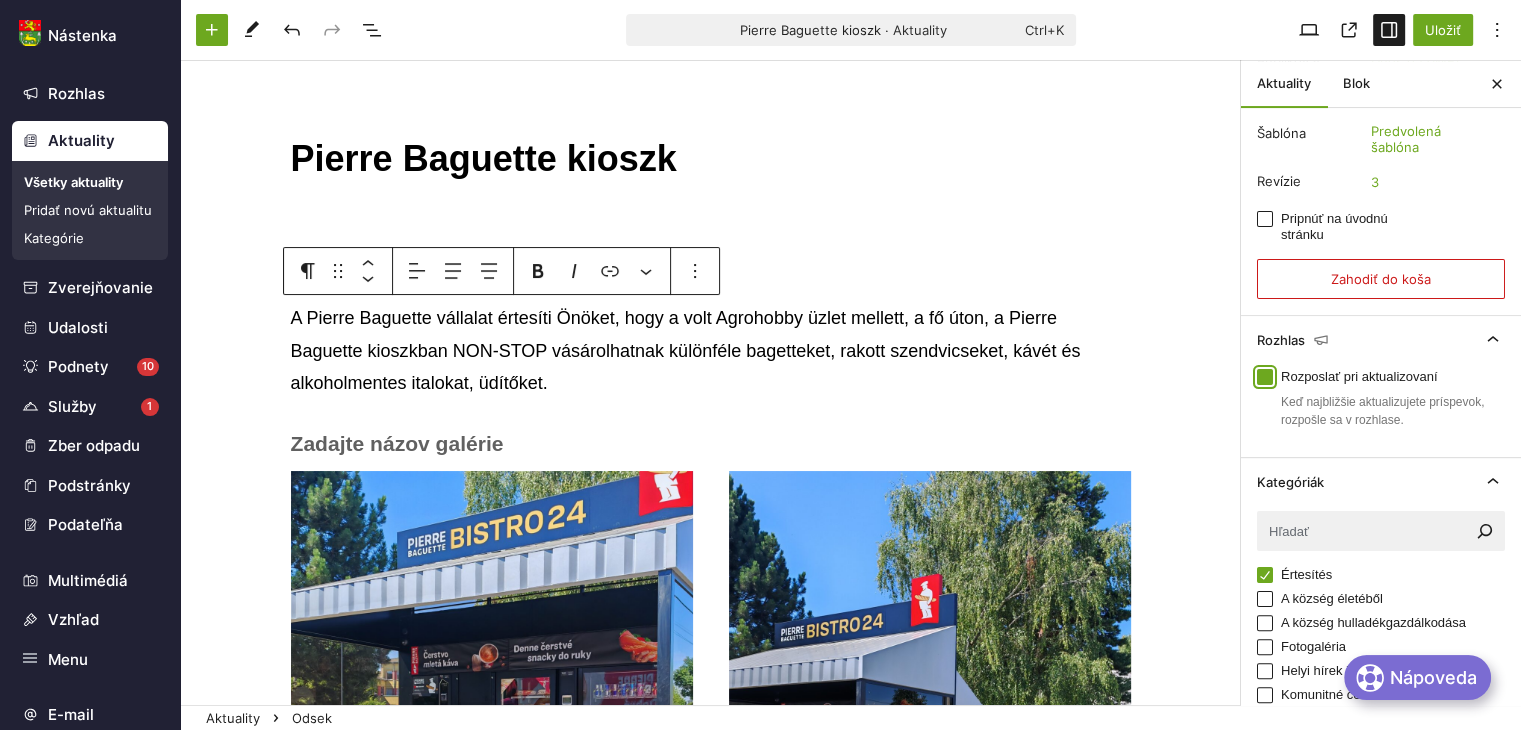 checkbox on "true" 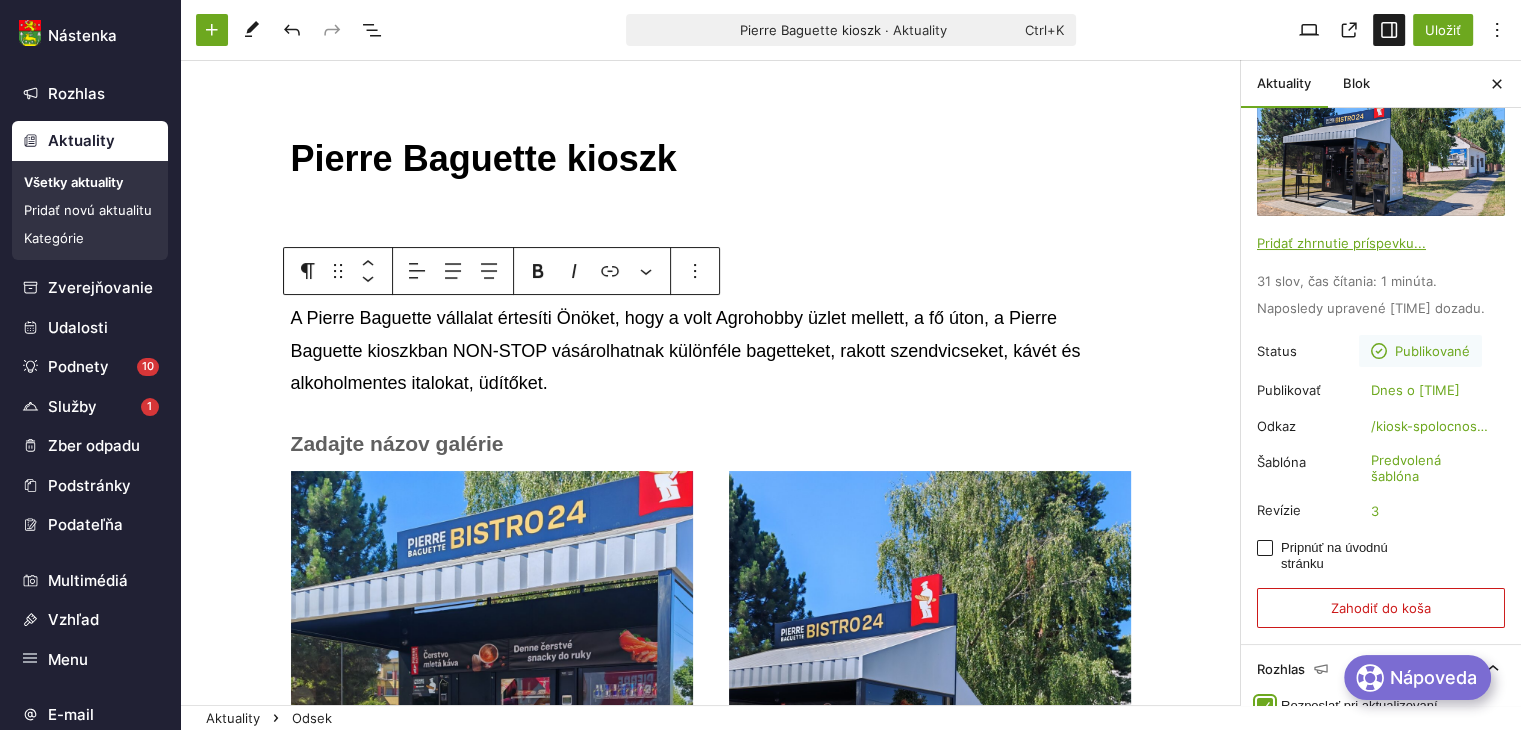scroll, scrollTop: 0, scrollLeft: 0, axis: both 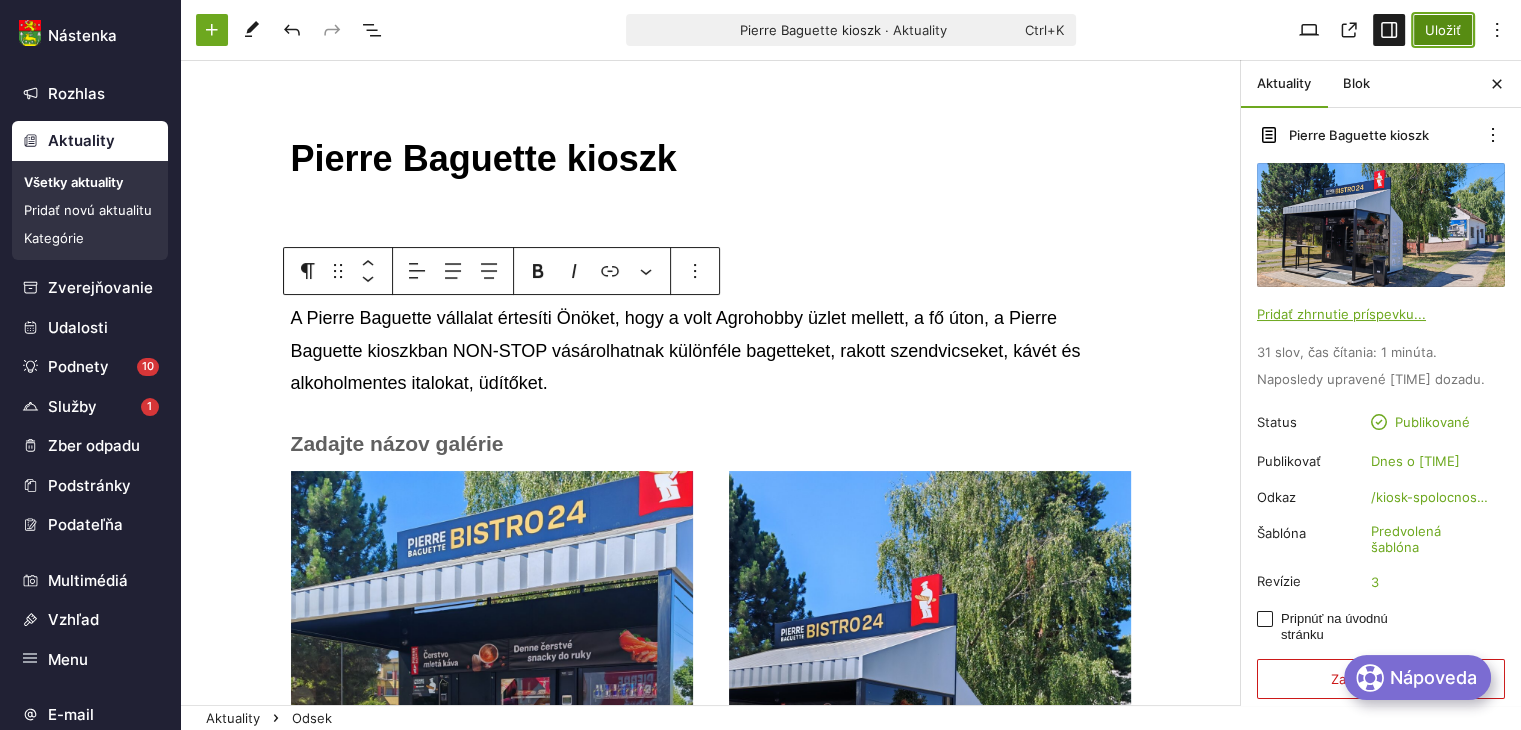 click on "Uložiť" at bounding box center [1443, 30] 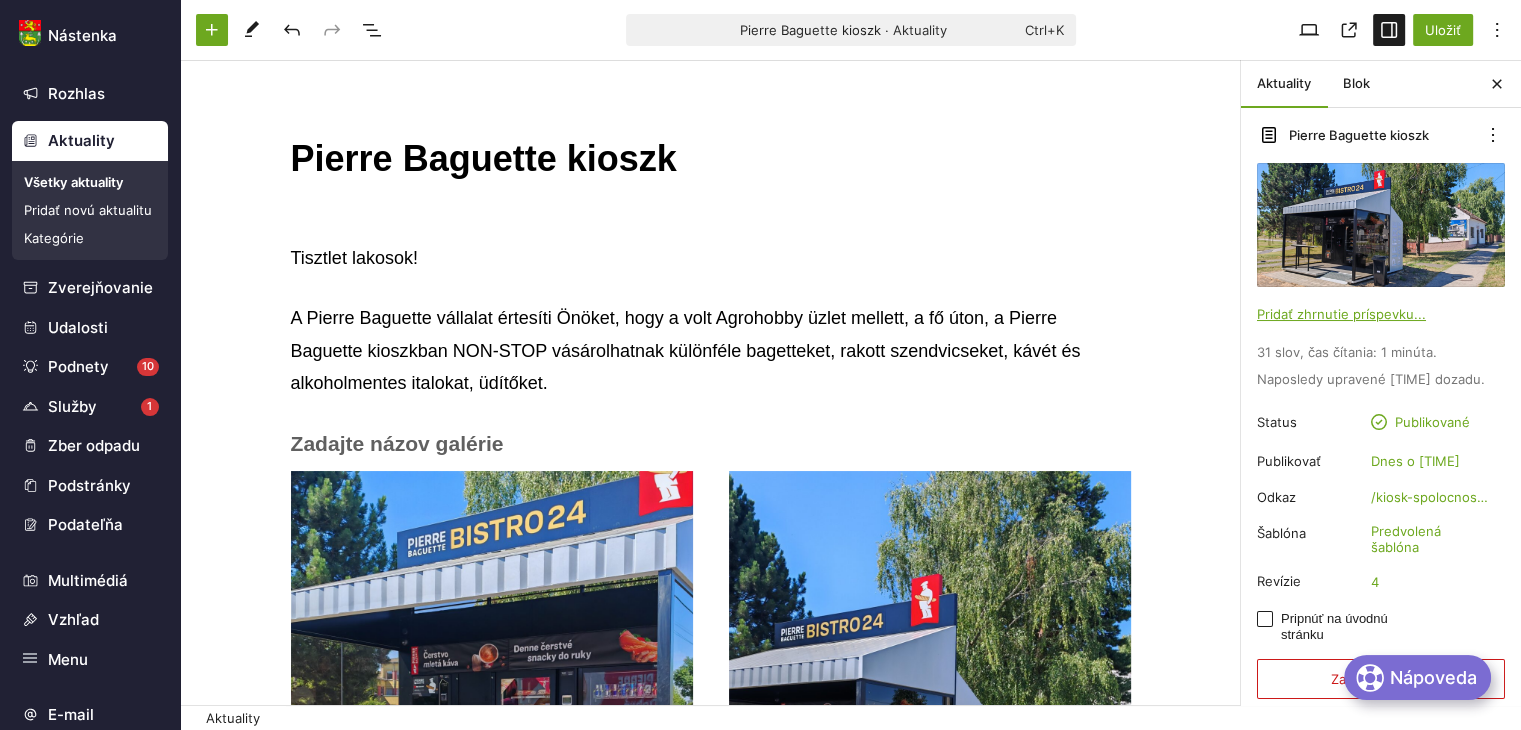 drag, startPoint x: 672, startPoint y: 154, endPoint x: 293, endPoint y: 162, distance: 379.0844 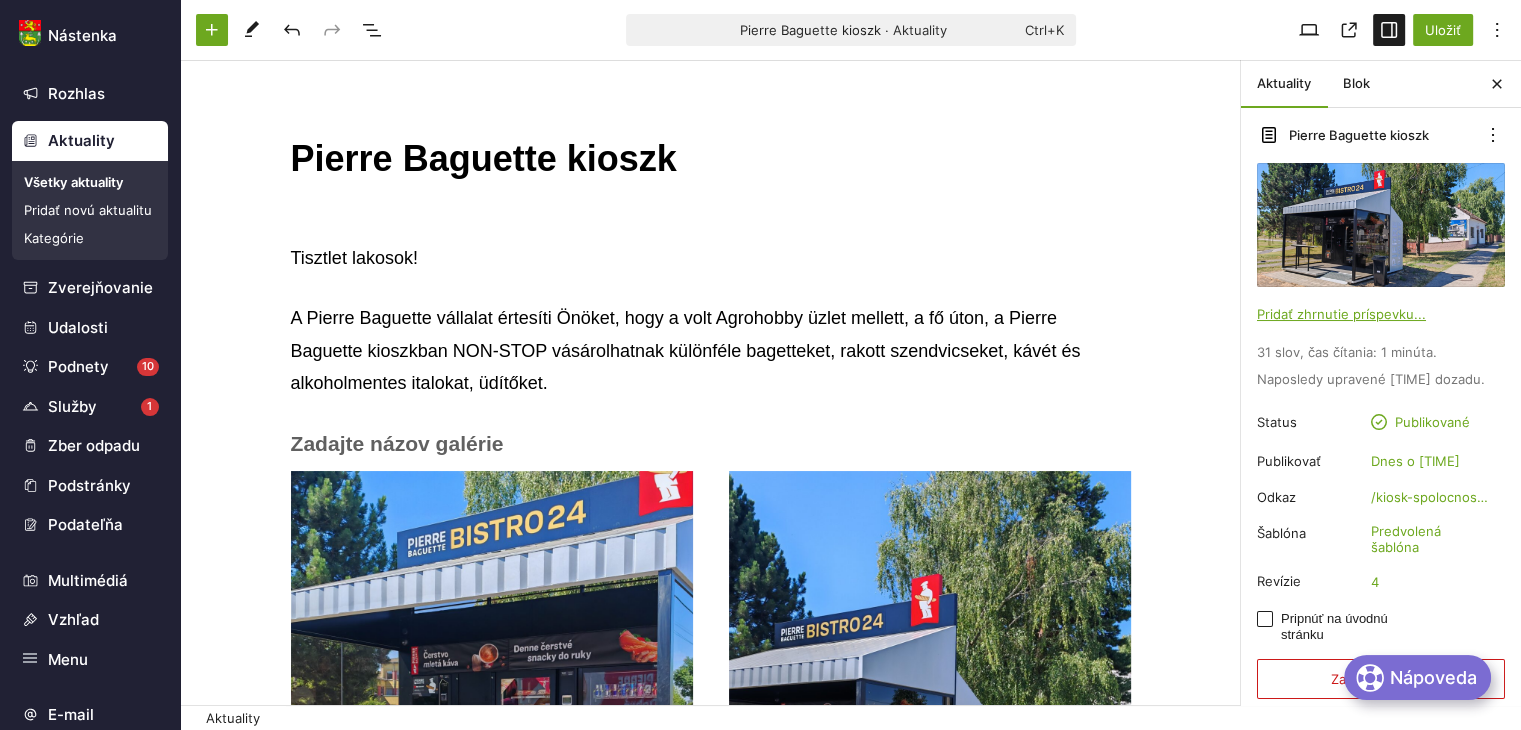click on "Pierre Baguette kioszk" at bounding box center [711, 159] 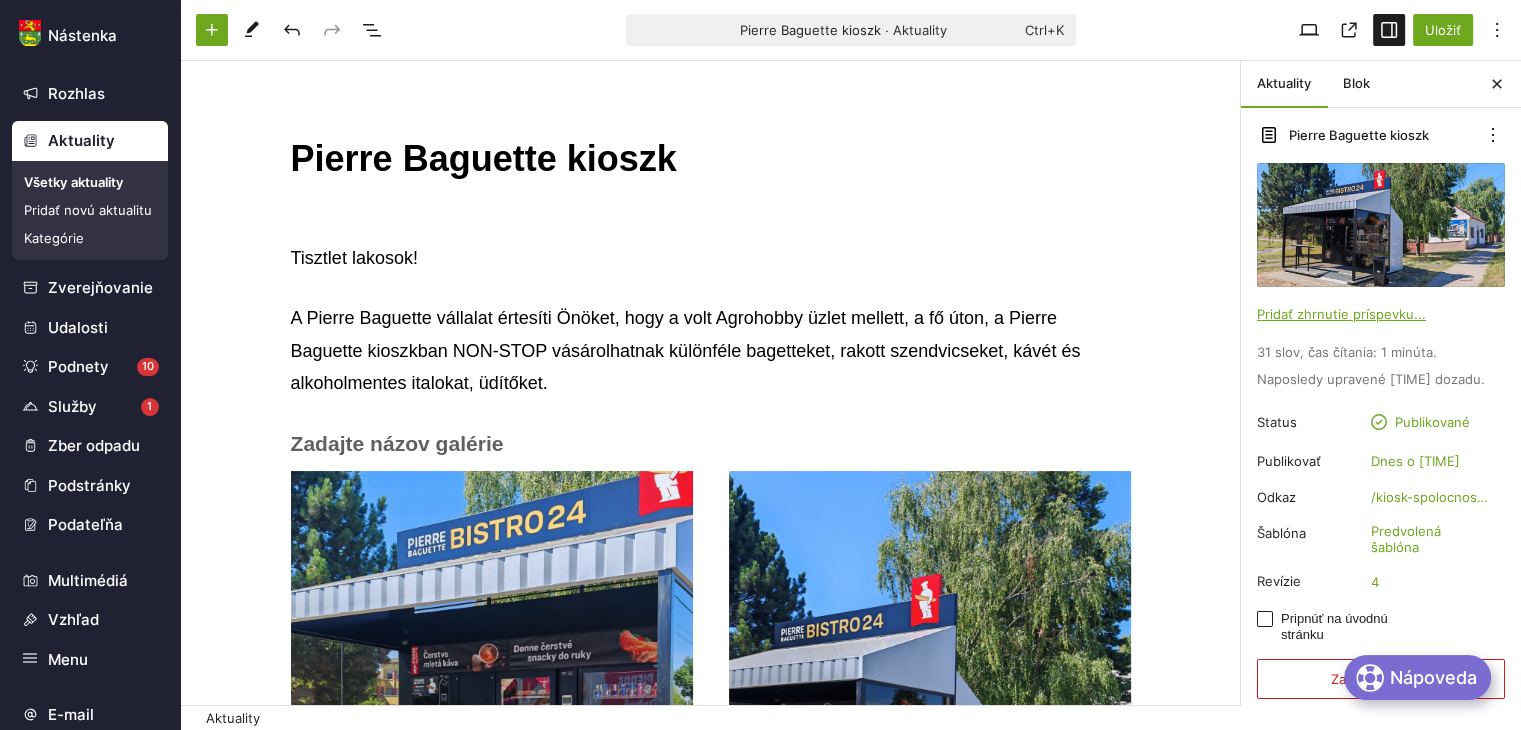 drag, startPoint x: 287, startPoint y: 162, endPoint x: 647, endPoint y: 172, distance: 360.13885 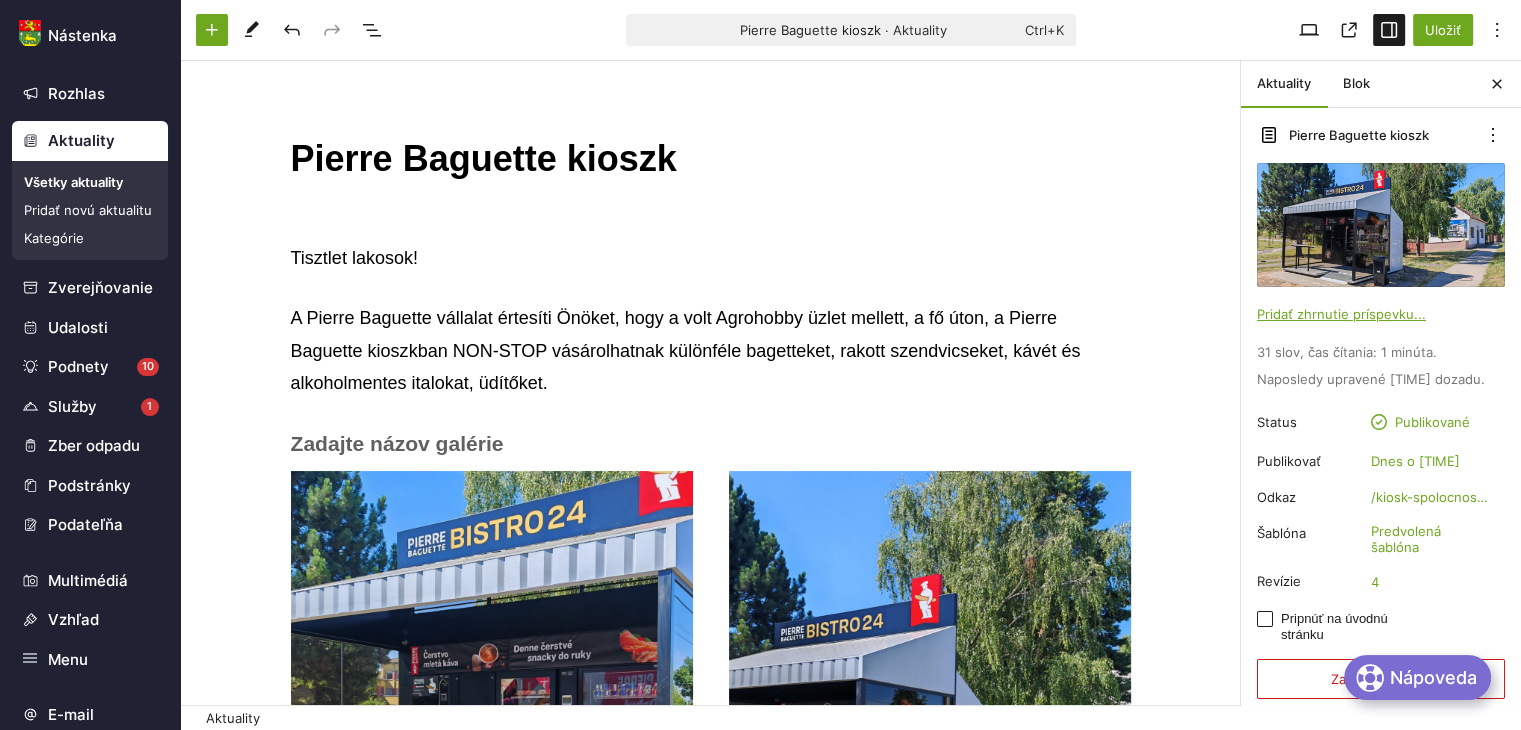 click on "Pierre Baguette kioszk" at bounding box center [711, 159] 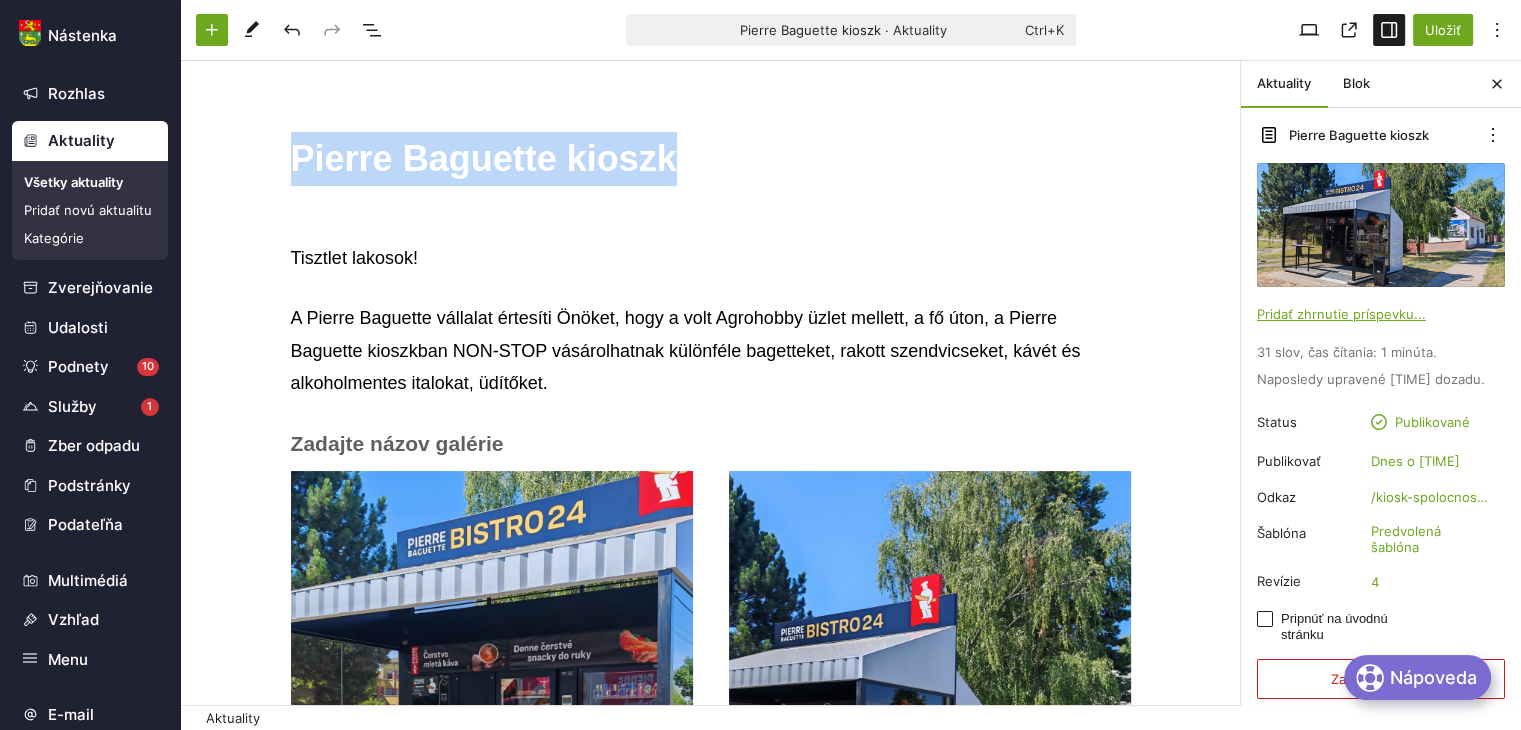 drag, startPoint x: 655, startPoint y: 160, endPoint x: 284, endPoint y: 177, distance: 371.38928 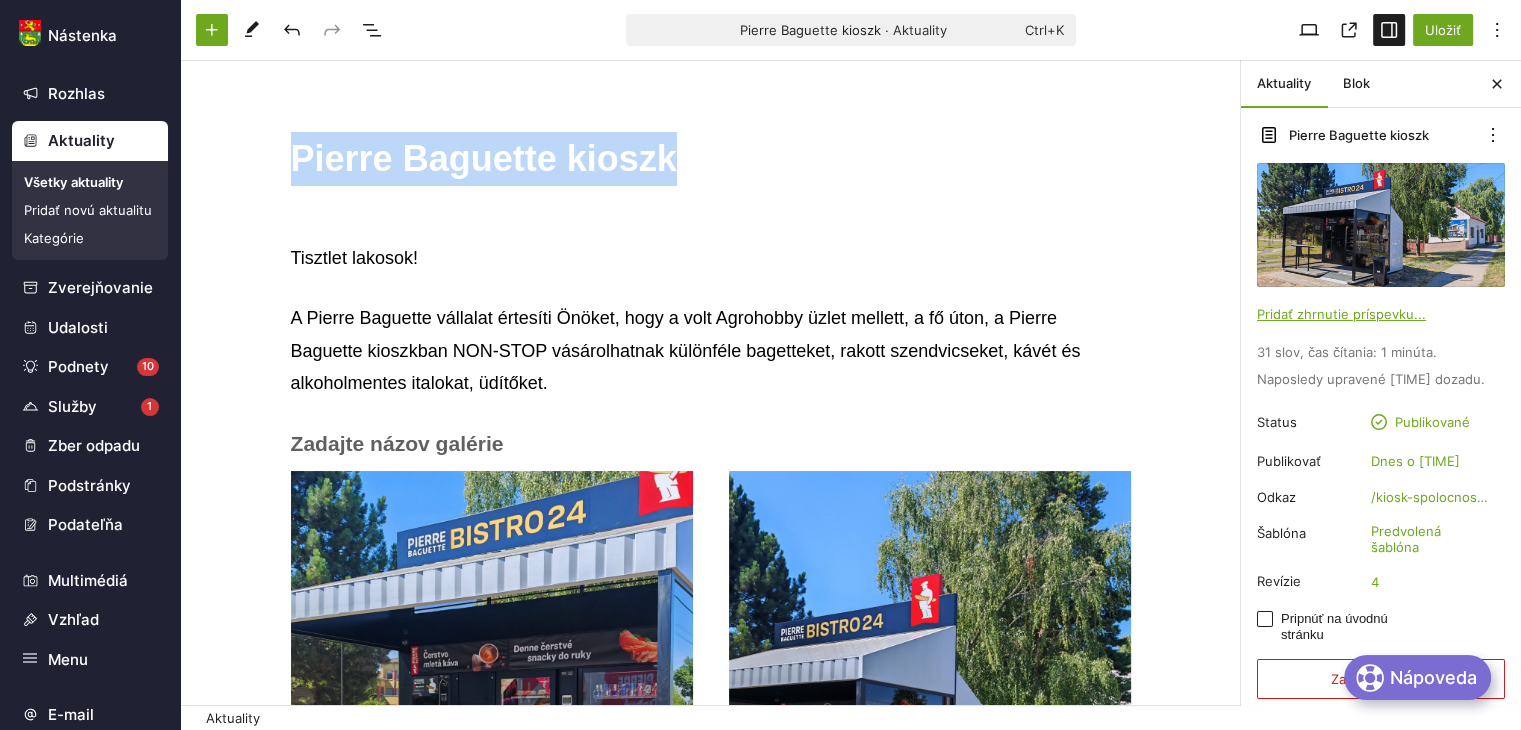 click on "Pierre Baguette kioszk" at bounding box center [711, 159] 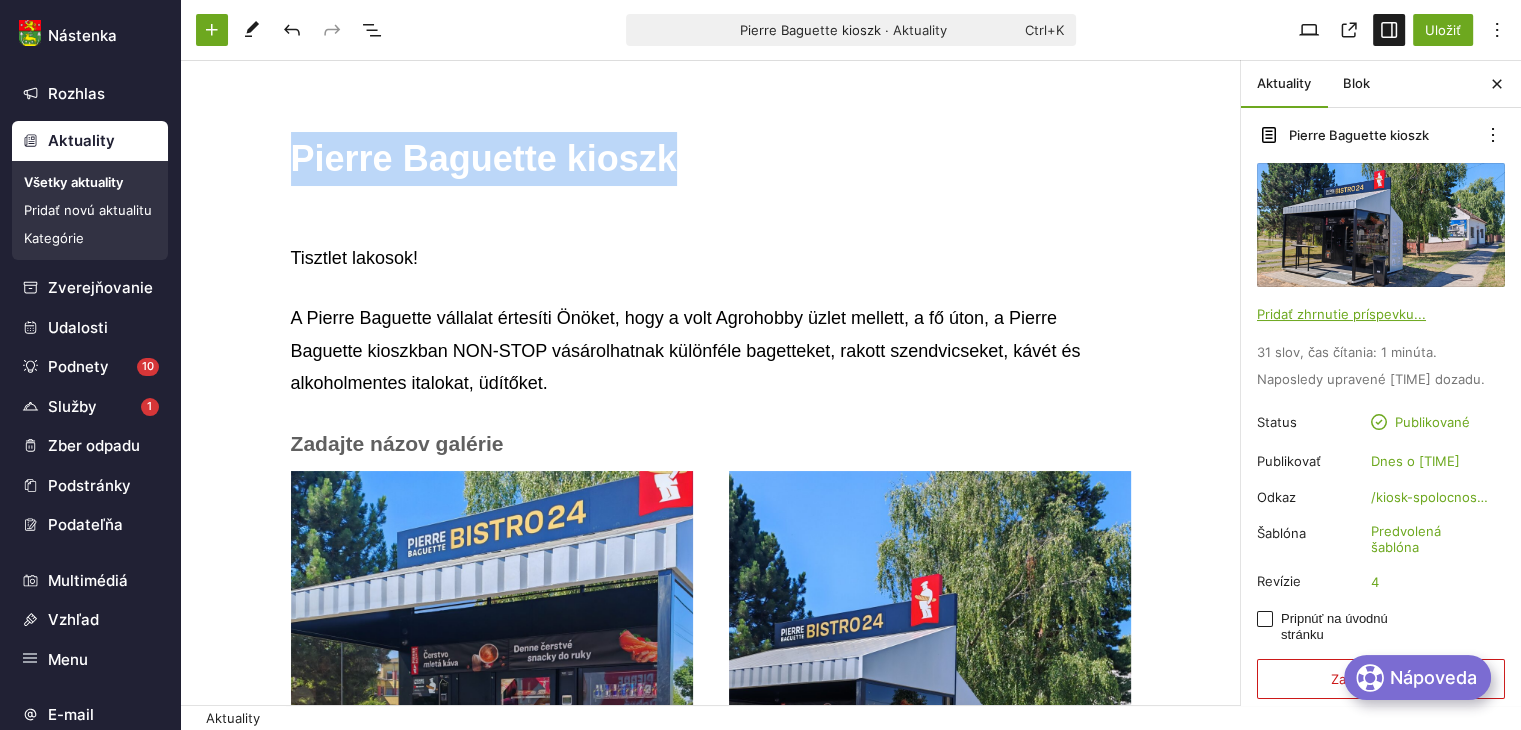copy on "Pierre Baguette kioszk" 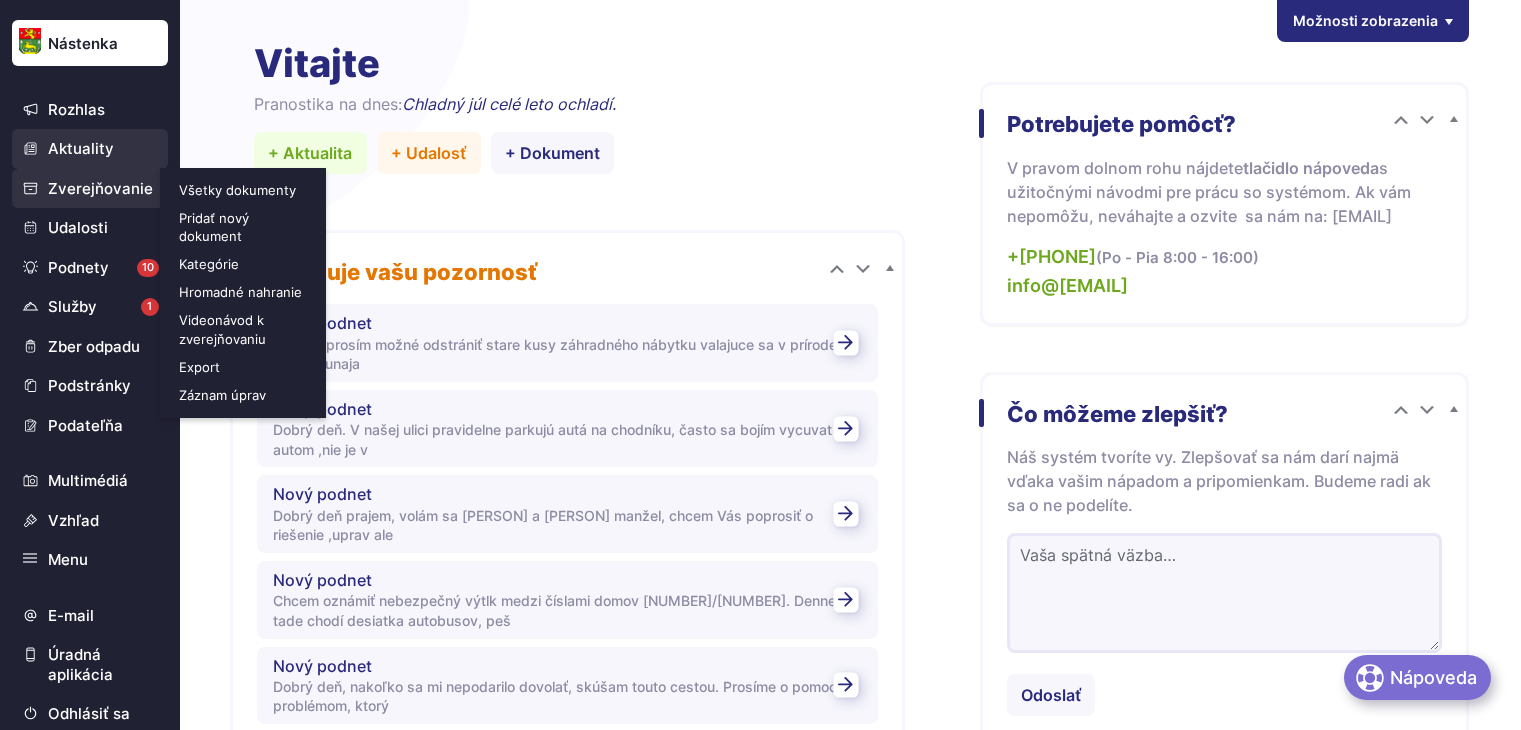 scroll, scrollTop: 0, scrollLeft: 0, axis: both 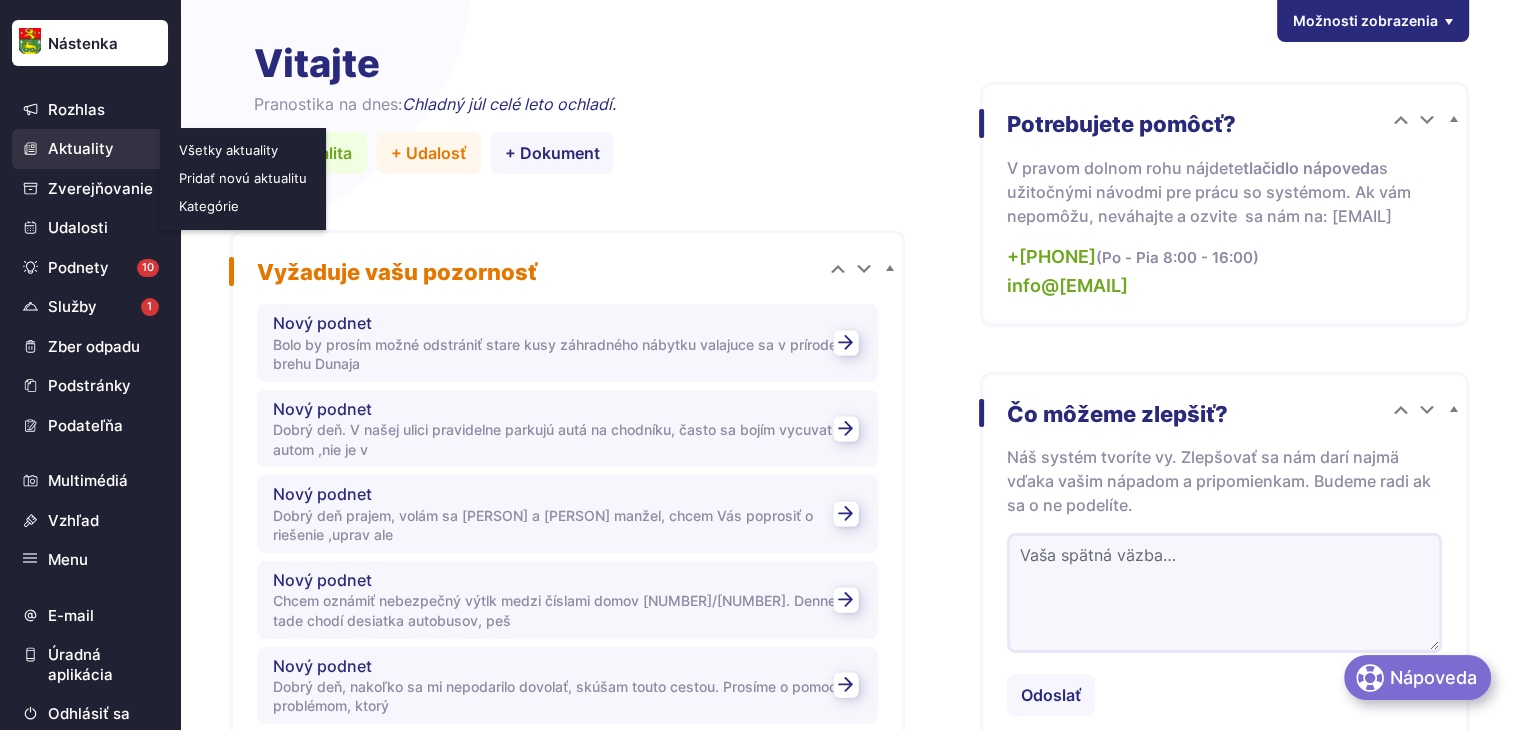 click on "Všetky aktuality" at bounding box center (245, 150) 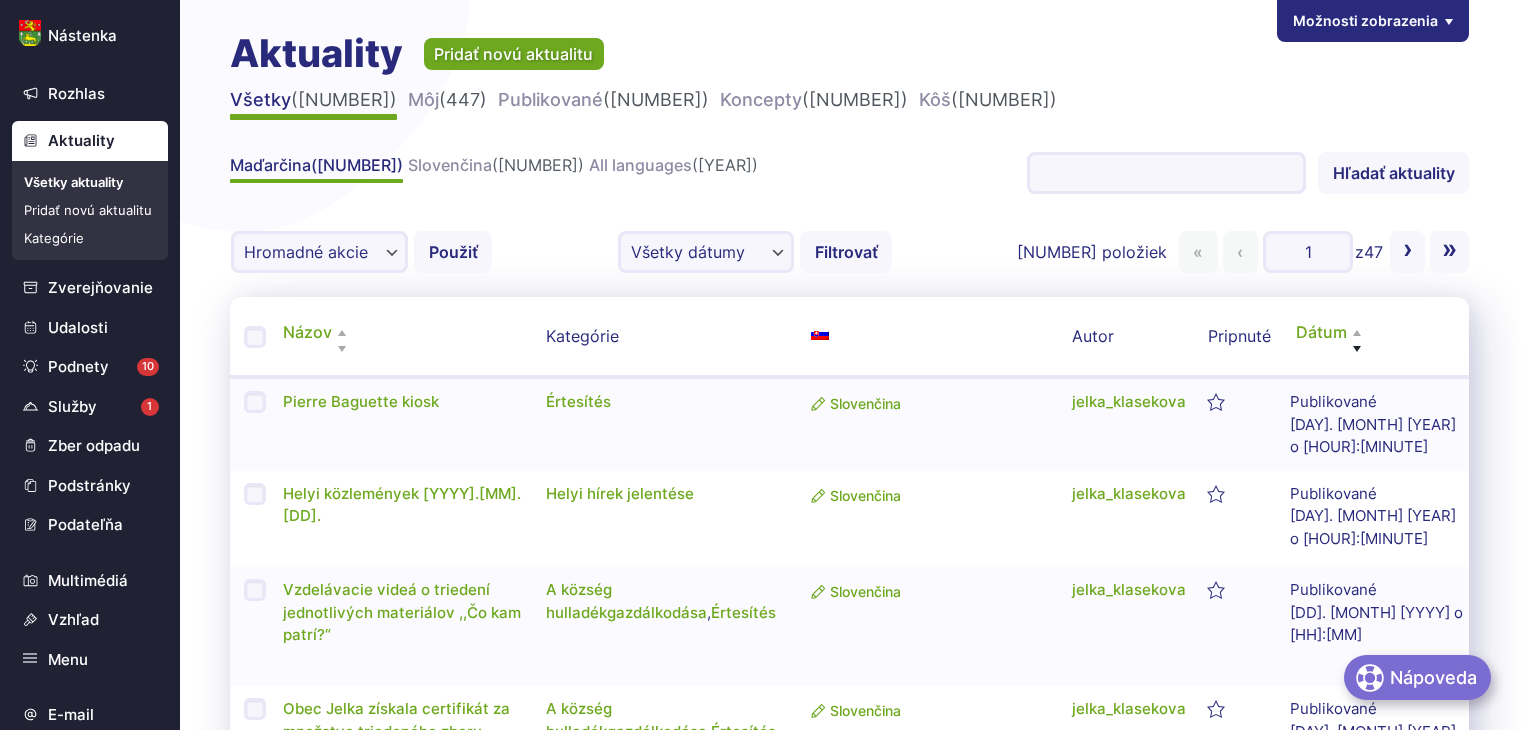 scroll, scrollTop: 0, scrollLeft: 0, axis: both 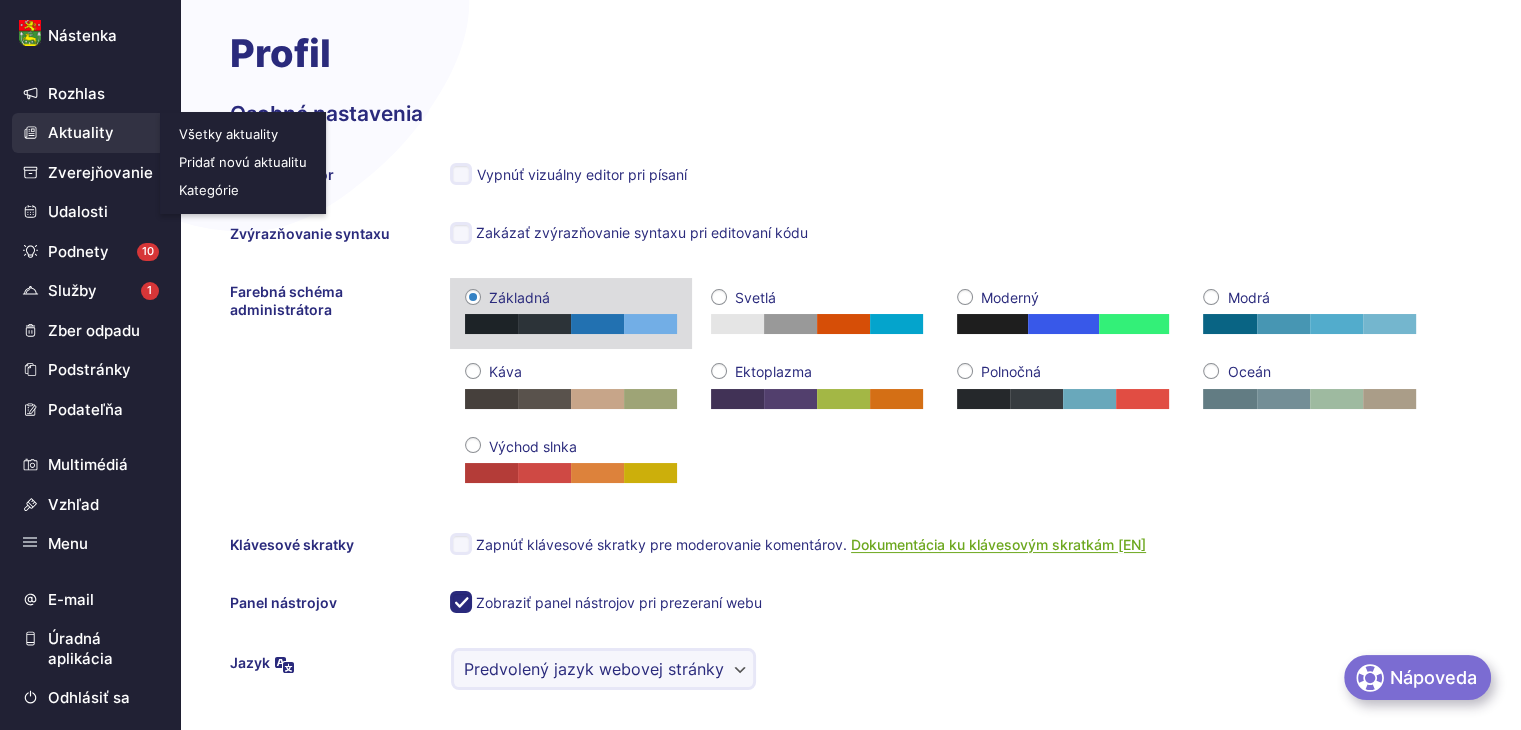 click on "Aktuality" at bounding box center (90, 133) 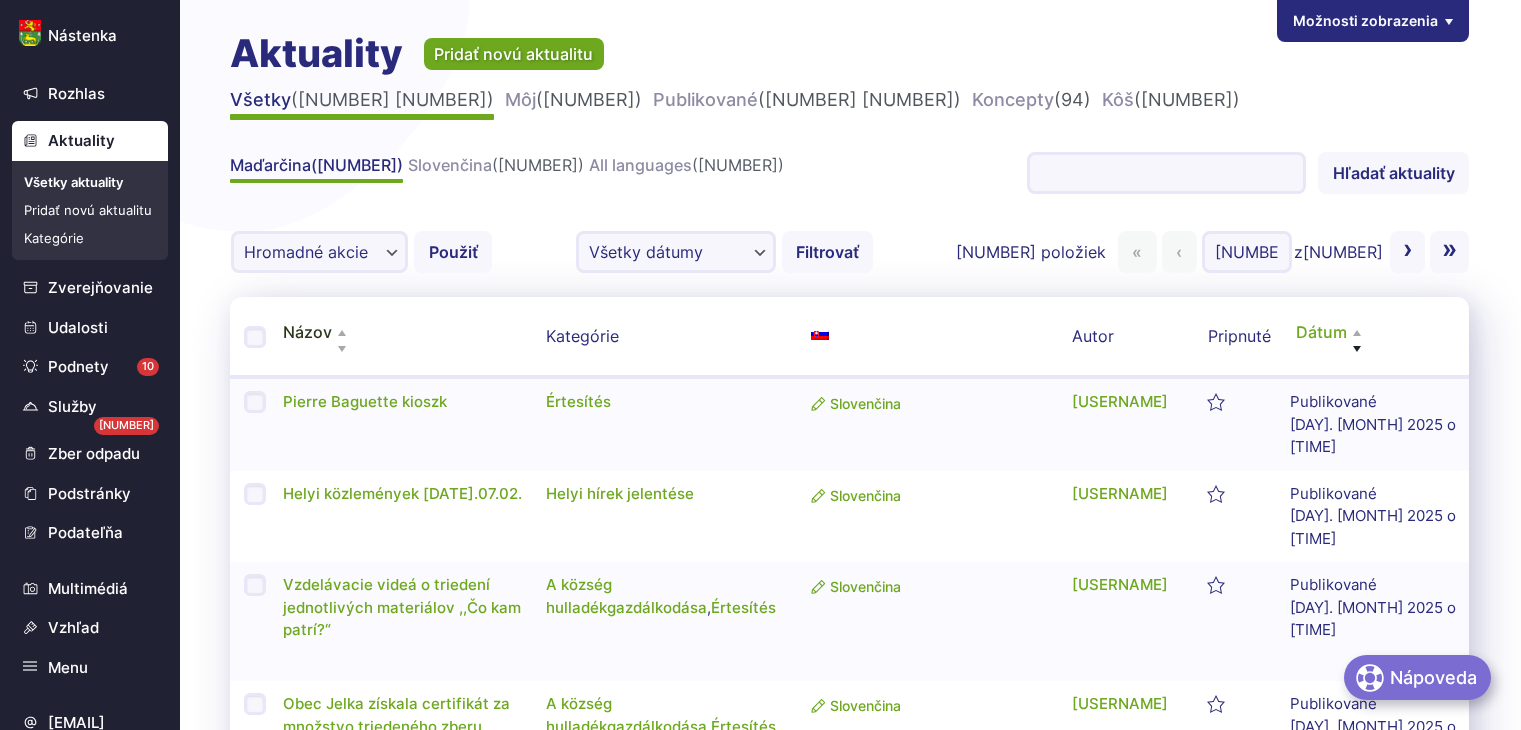 scroll, scrollTop: 0, scrollLeft: 0, axis: both 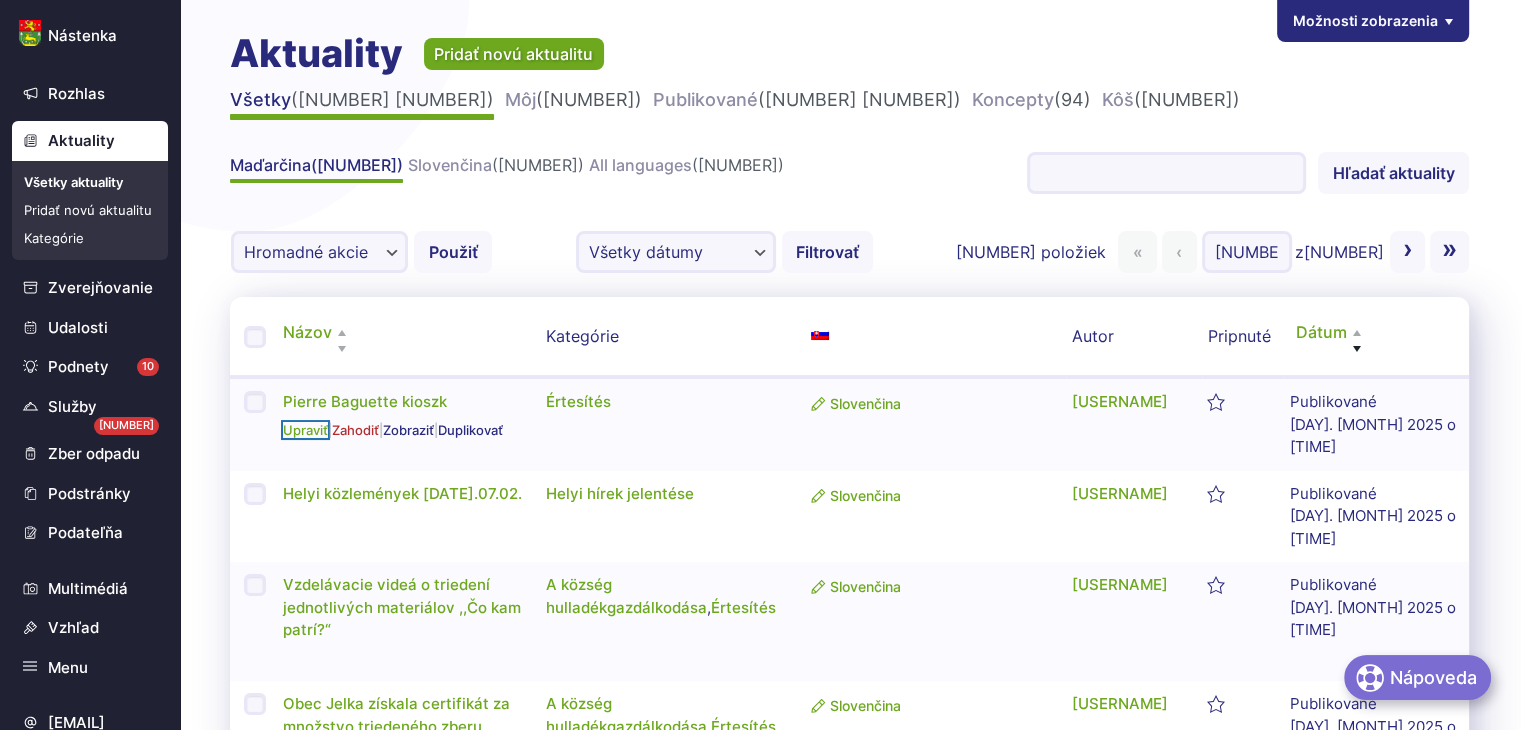 click on "Upraviť" at bounding box center [305, 430] 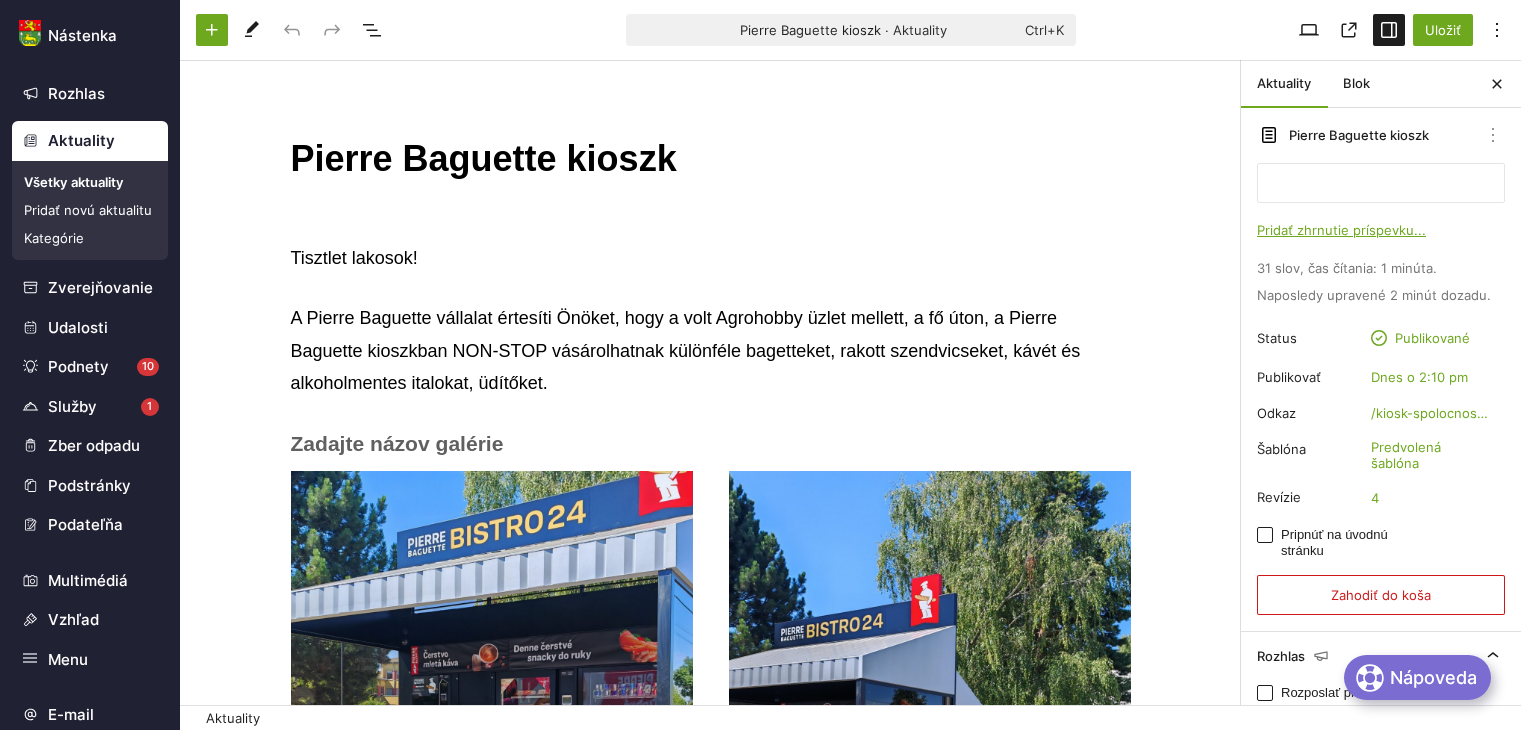 scroll, scrollTop: 0, scrollLeft: 0, axis: both 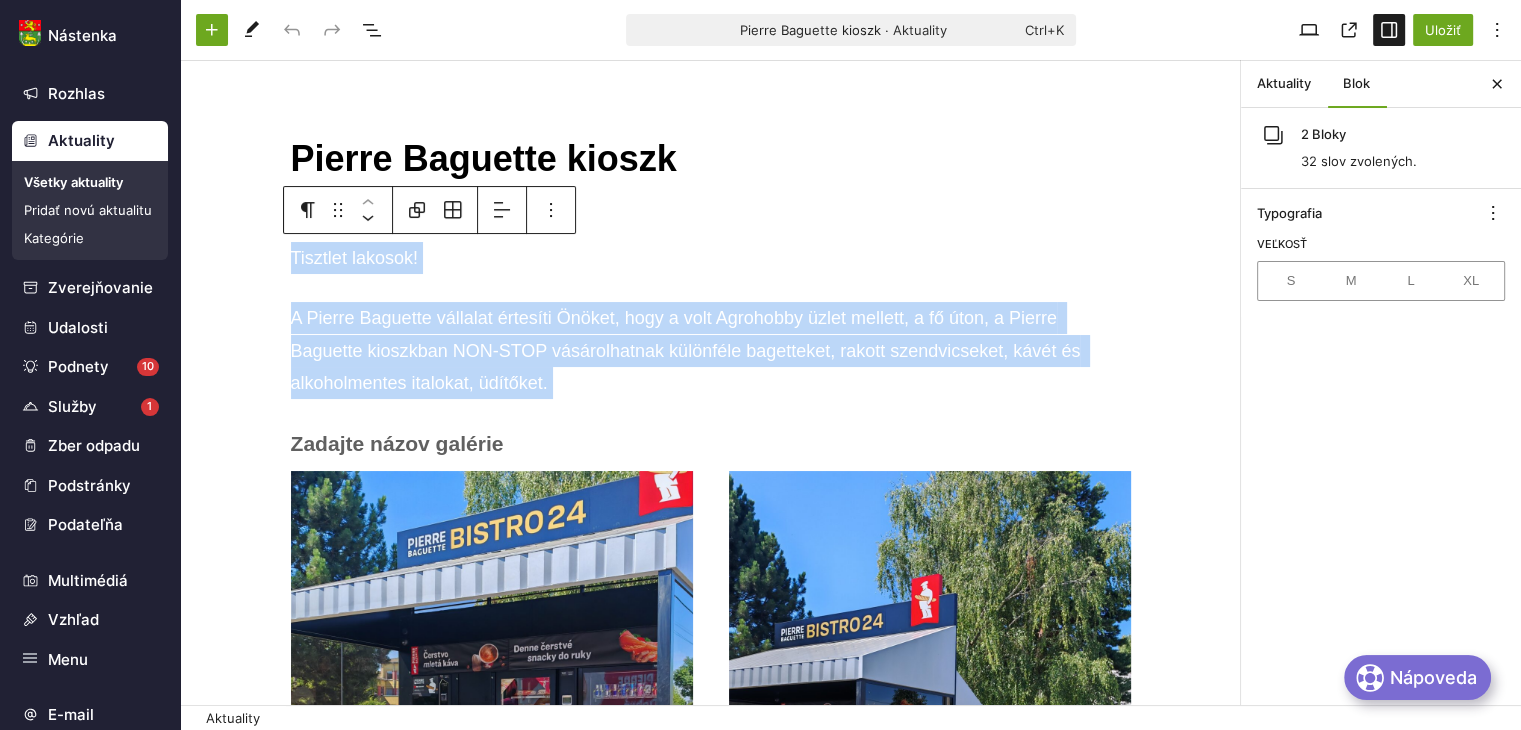 drag, startPoint x: 282, startPoint y: 259, endPoint x: 548, endPoint y: 403, distance: 302.47644 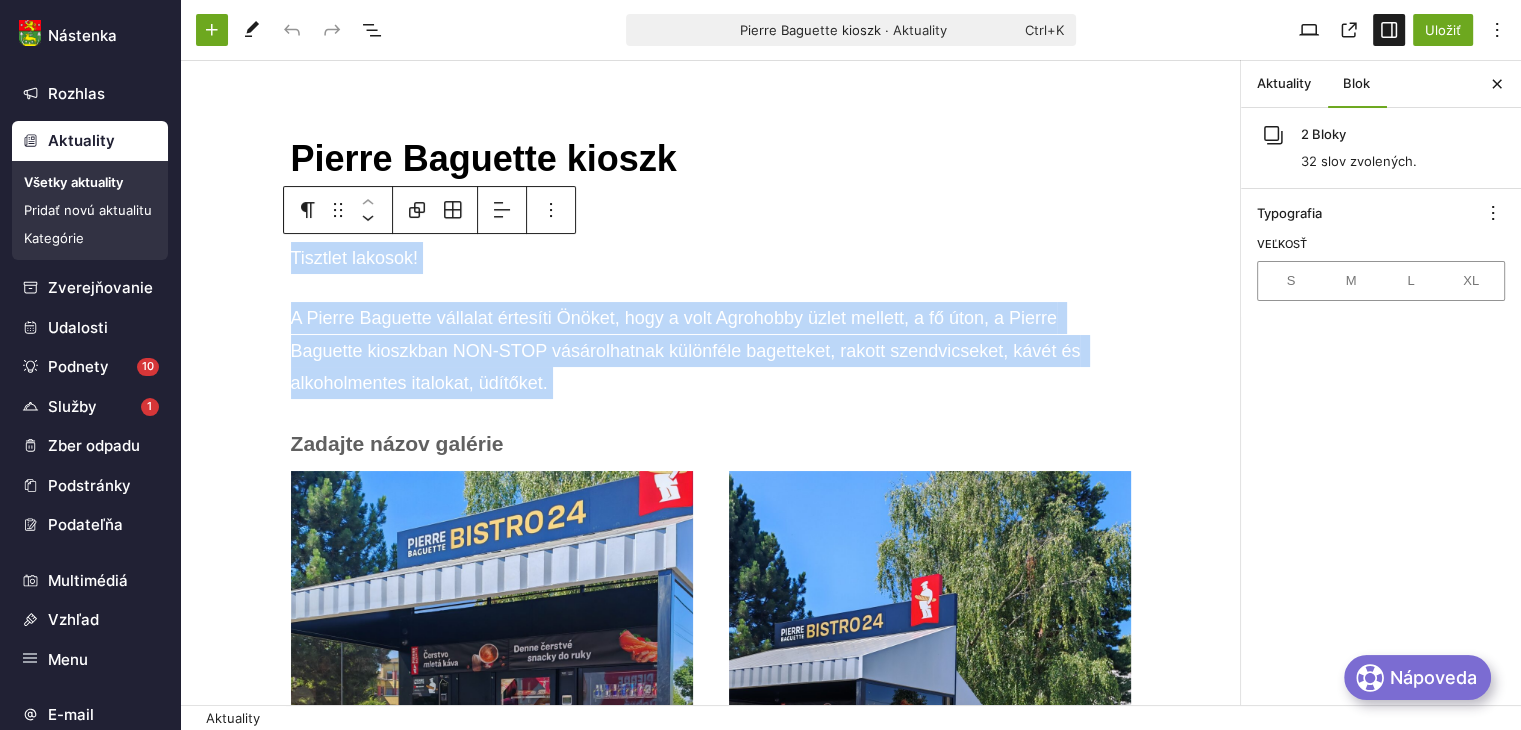 click on "Tisztlet lakosok! A Pierre Baguette vállalat értesíti Önöket, hogy a volt Agrohobby üzlet mellett, a fő úton, a Pierre Baguette kioszkban NON-STOP vásárolhatnak különféle bagetteket, rakott szendvicseket, kávét és alkoholmentes italokat, üdítőket. ﻿ Presuňte sem súbory Presuňte sem súbory ﻿" at bounding box center (710, 639) 